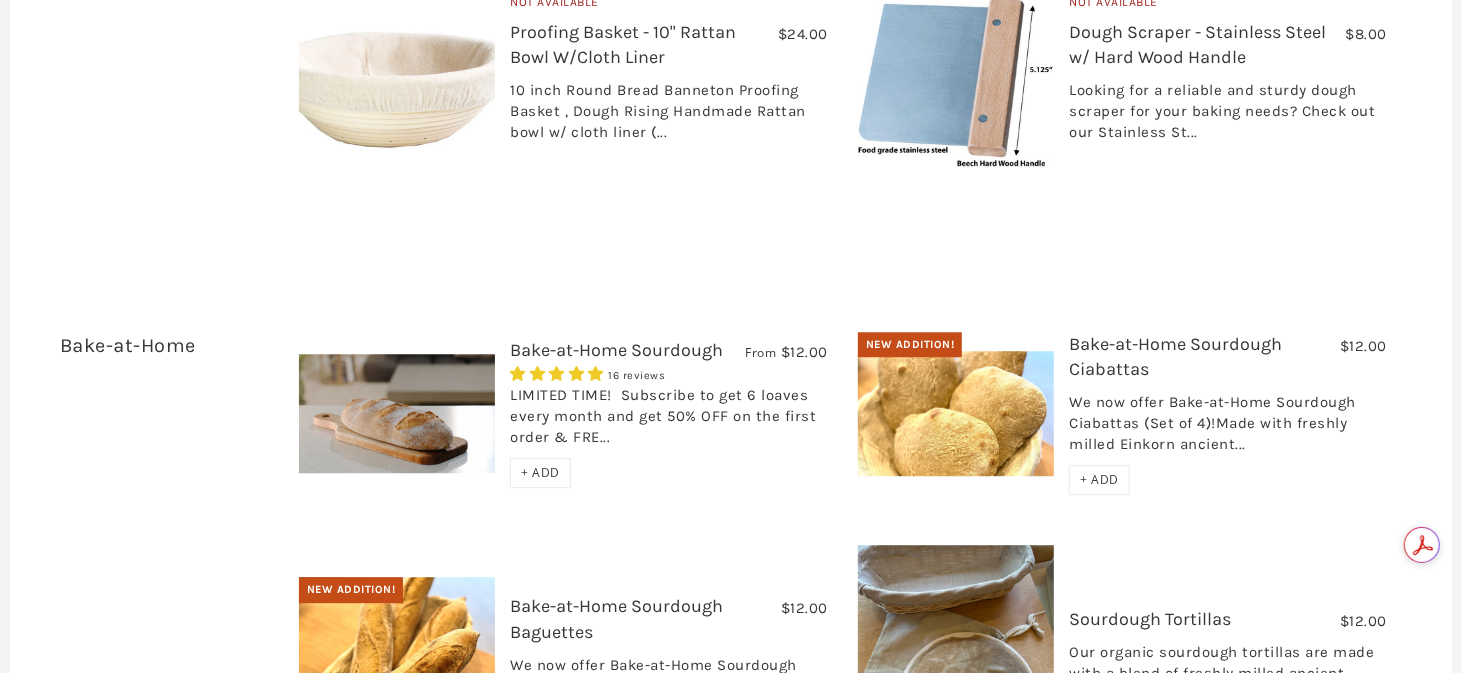scroll, scrollTop: 3513, scrollLeft: 0, axis: vertical 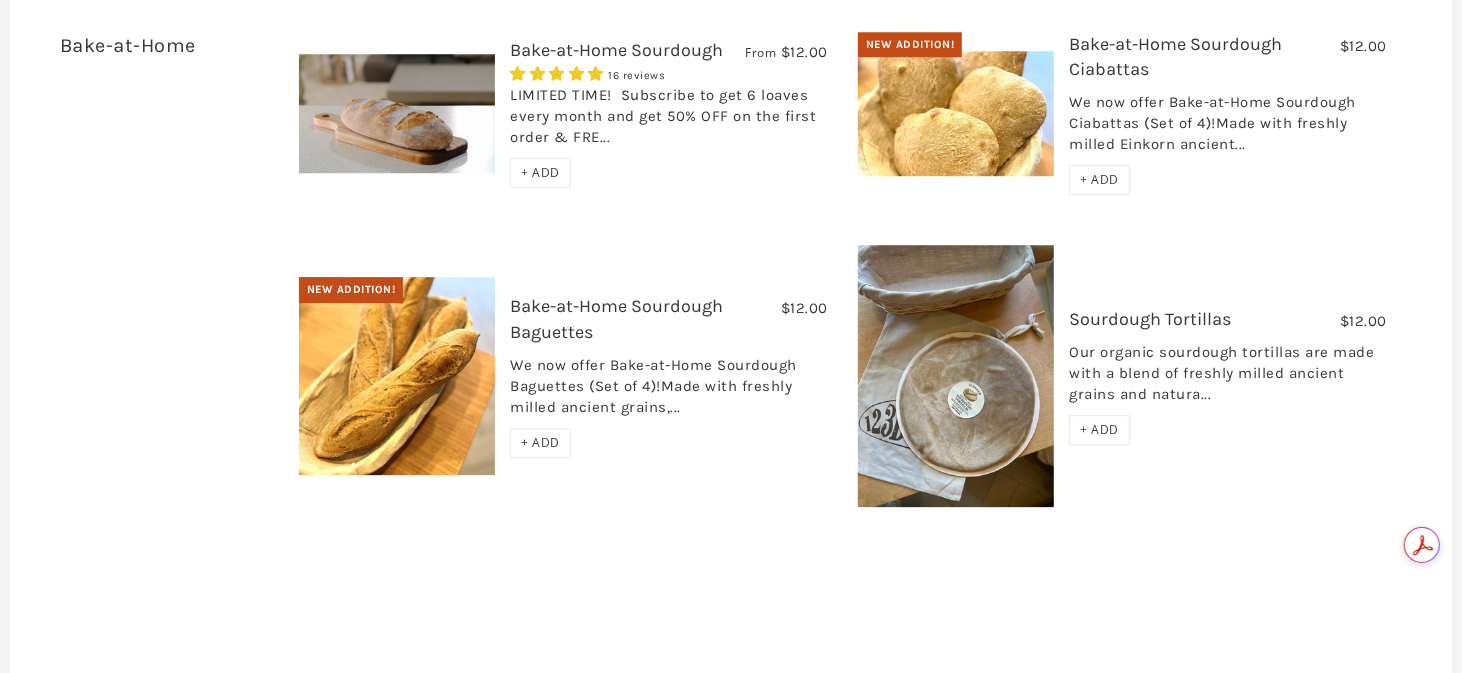 click on "Sourdough Tortillas" at bounding box center (1150, 319) 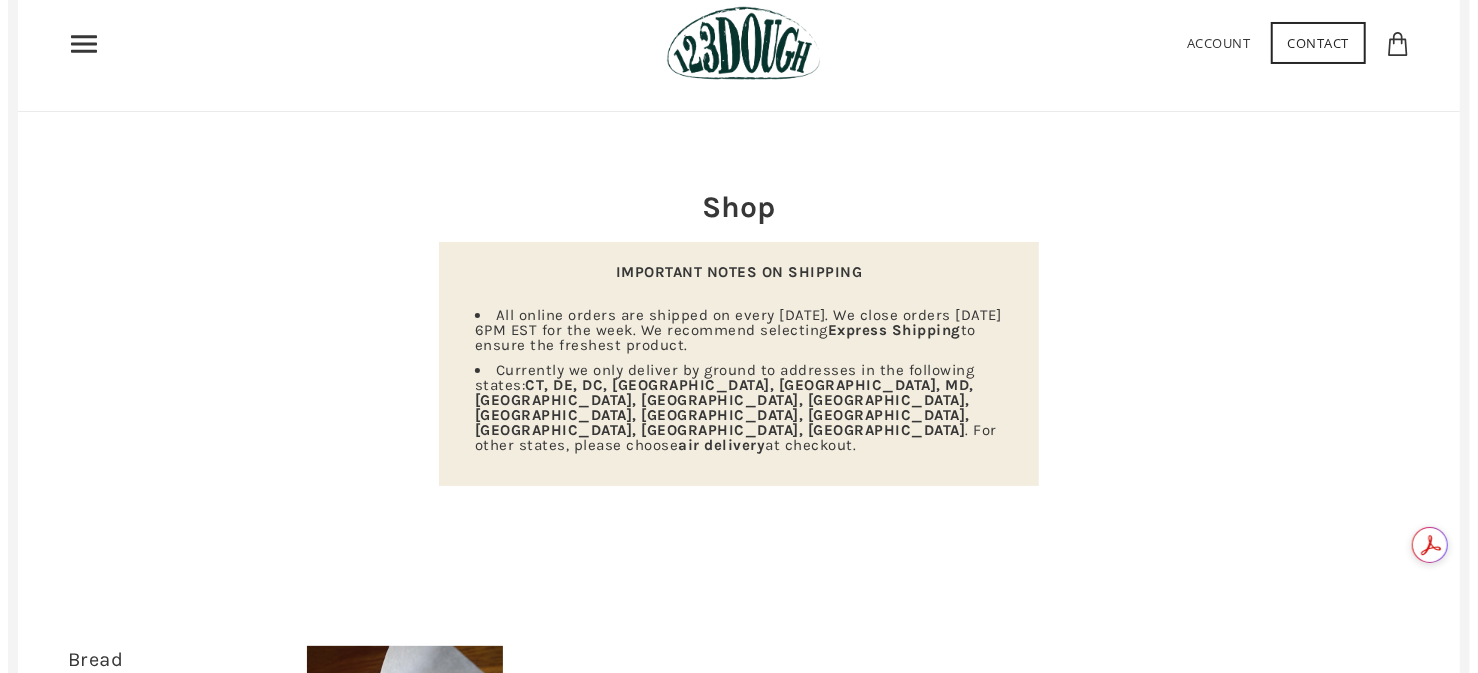scroll, scrollTop: 0, scrollLeft: 0, axis: both 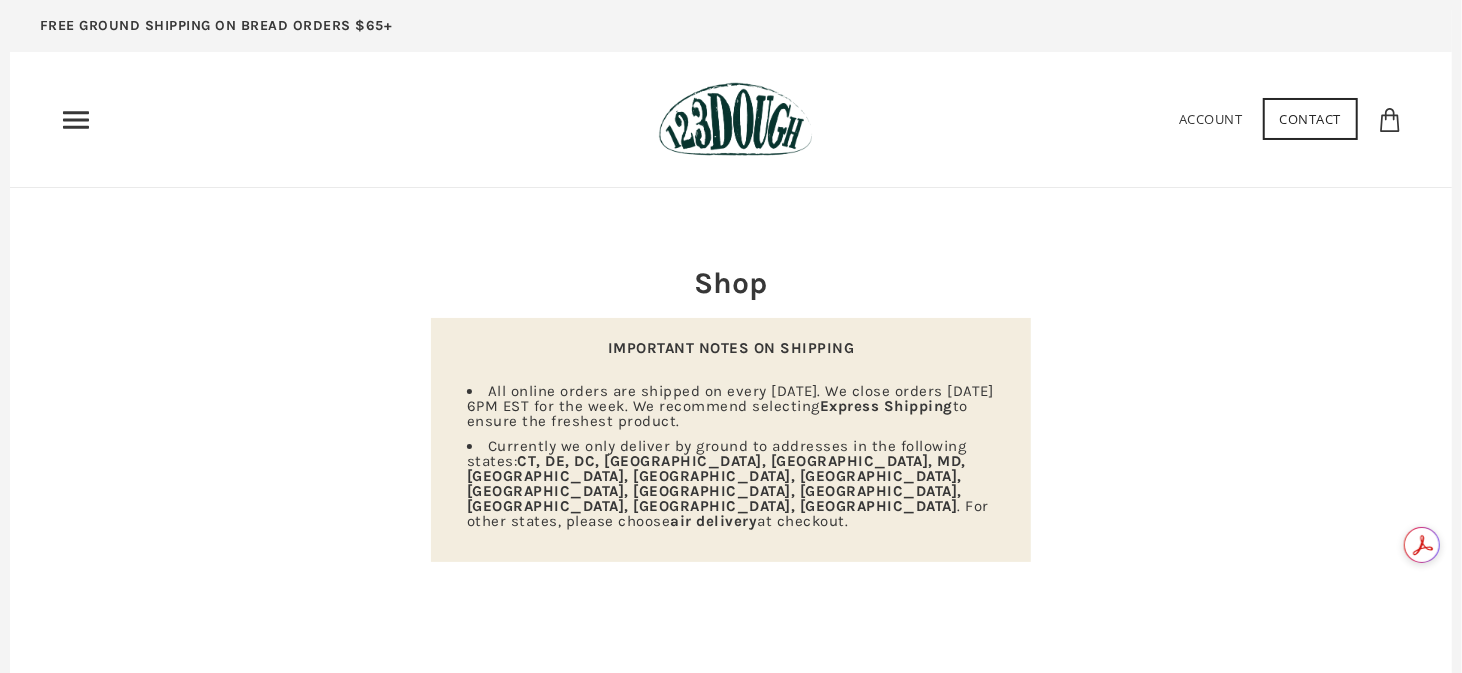 click on "Home
3 Ingredients
Our Bread
Subscribe & Save
SOURDOUGH NOODLES
Shop
ALL
Bread" at bounding box center (731, 120) 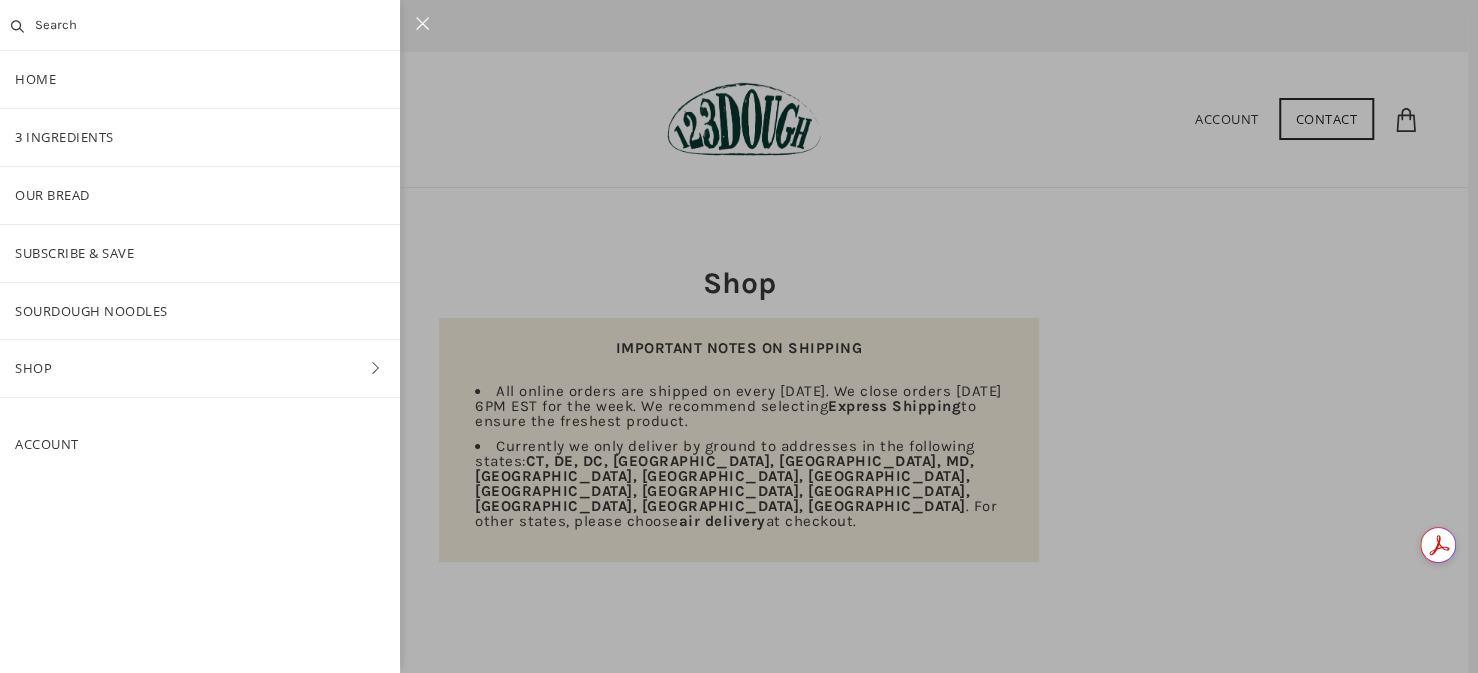 click at bounding box center [200, 25] 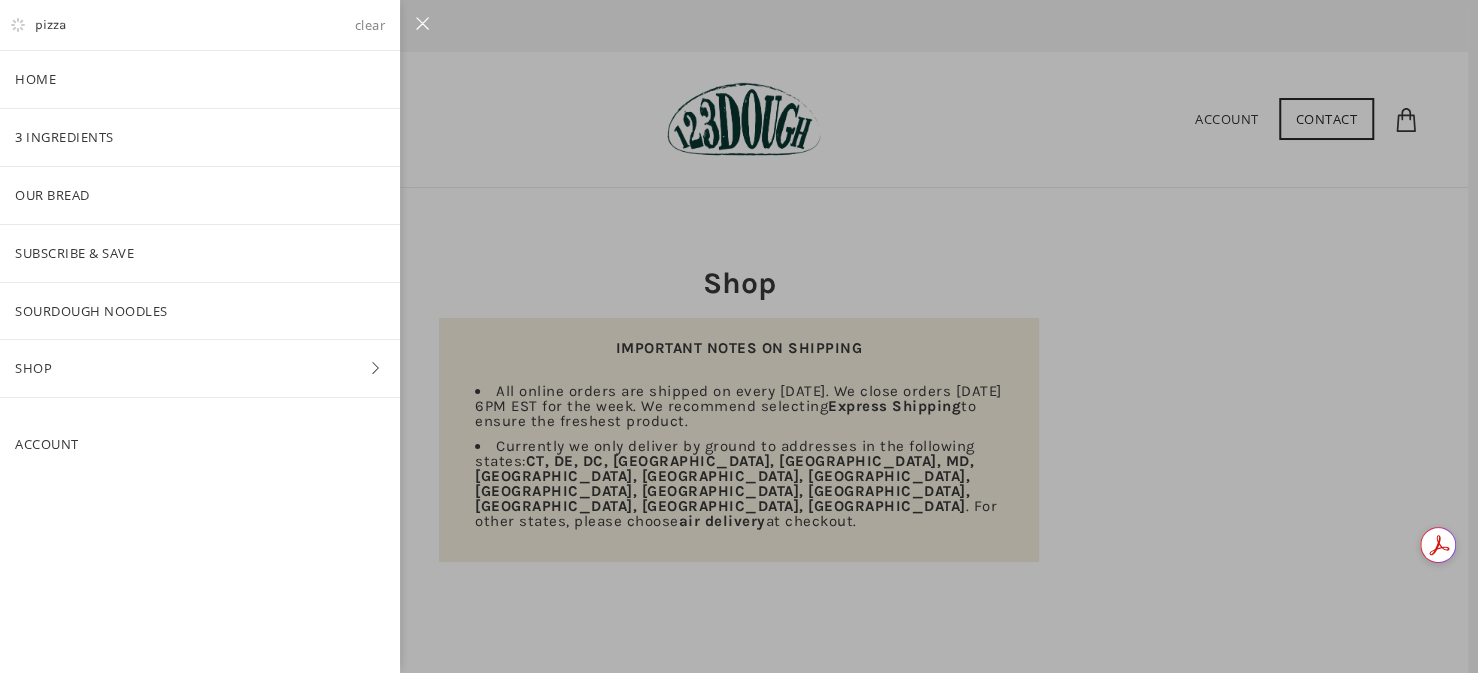 type on "pizza" 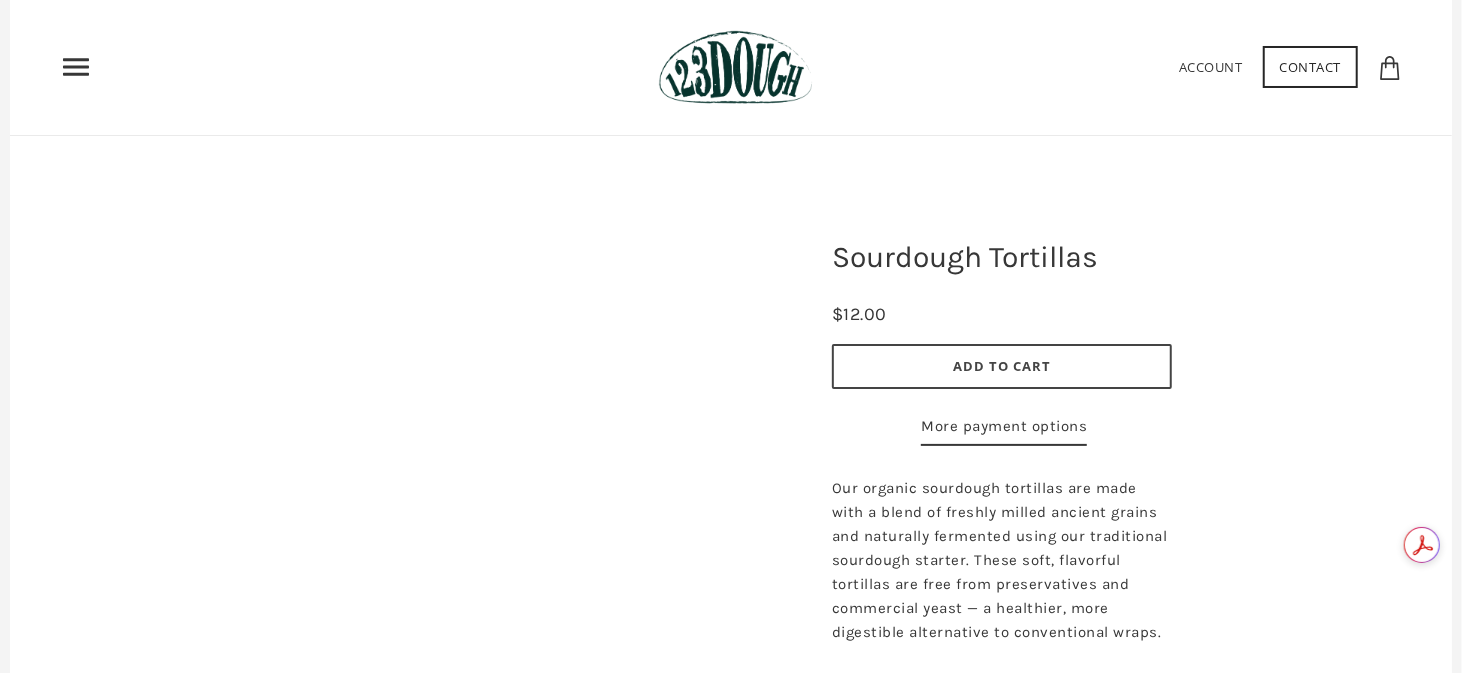 scroll, scrollTop: 0, scrollLeft: 0, axis: both 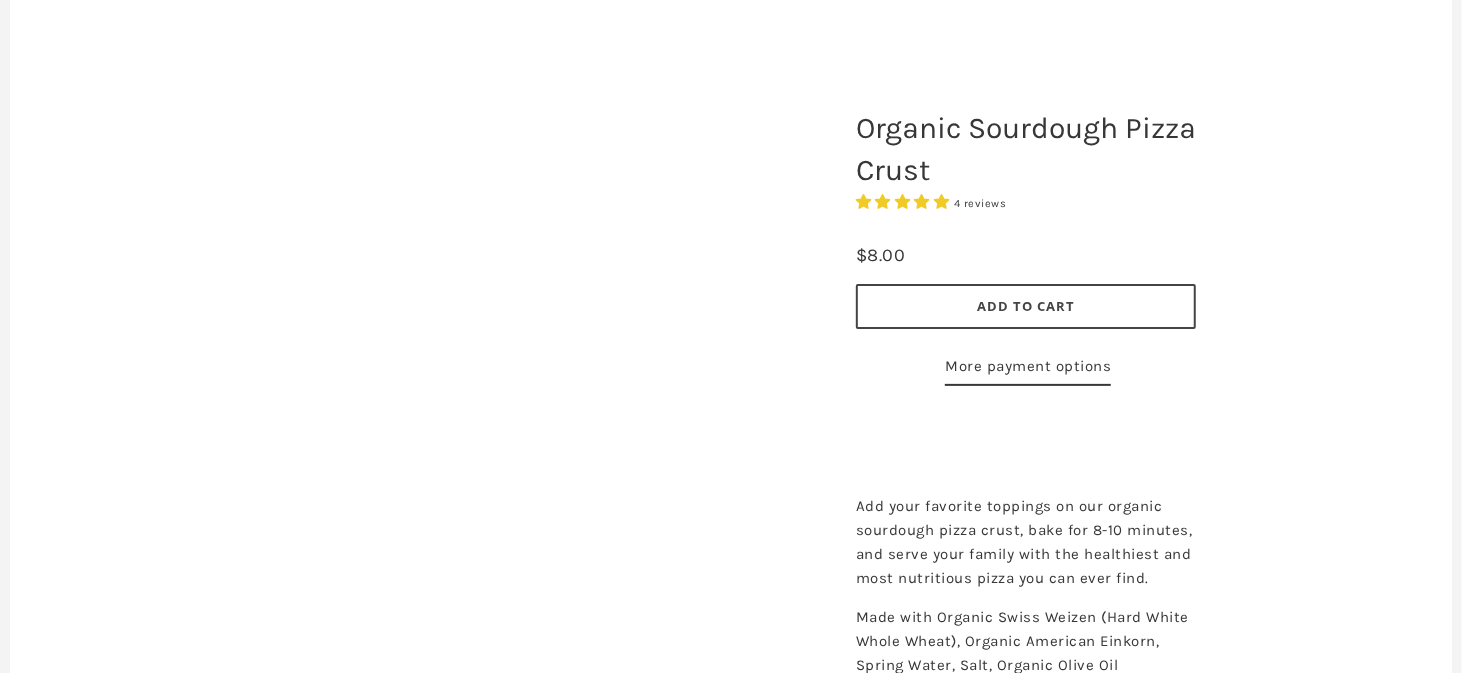 click on "Add to Cart" at bounding box center (1026, 306) 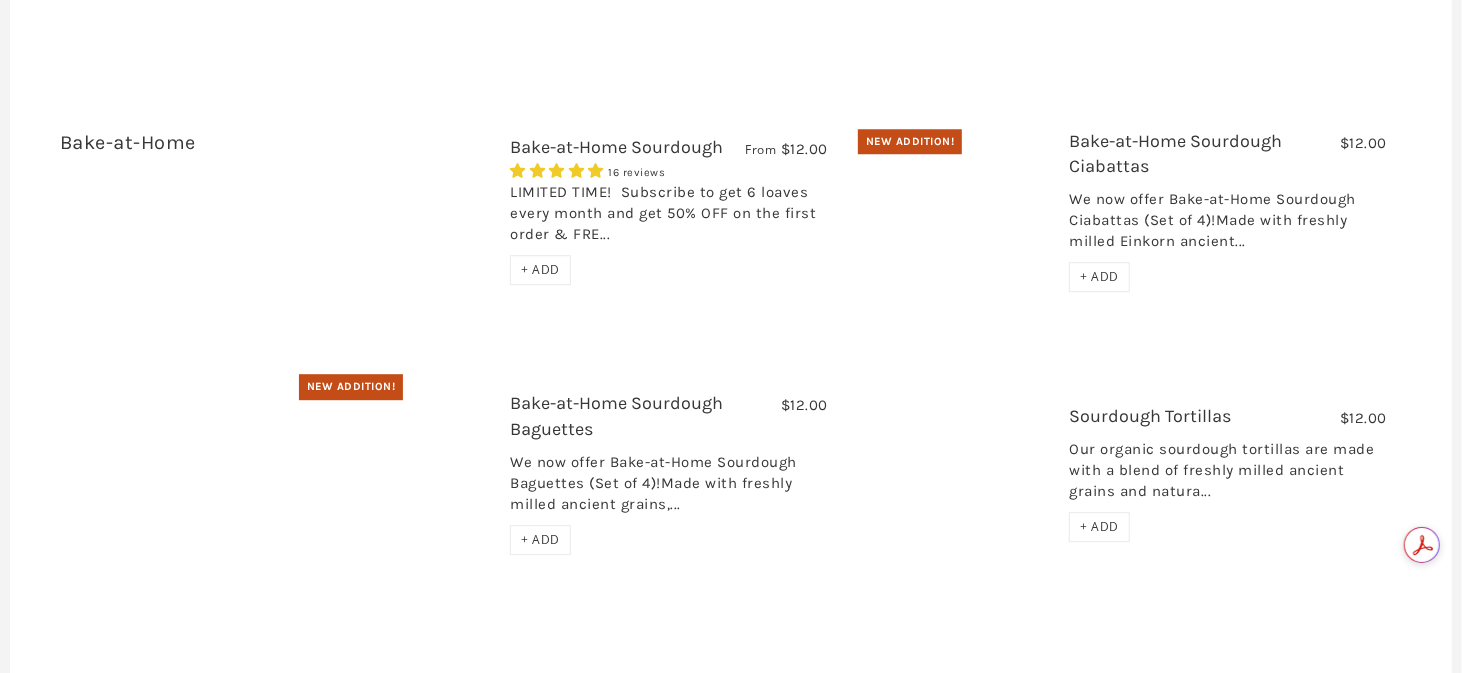 scroll, scrollTop: 3500, scrollLeft: 0, axis: vertical 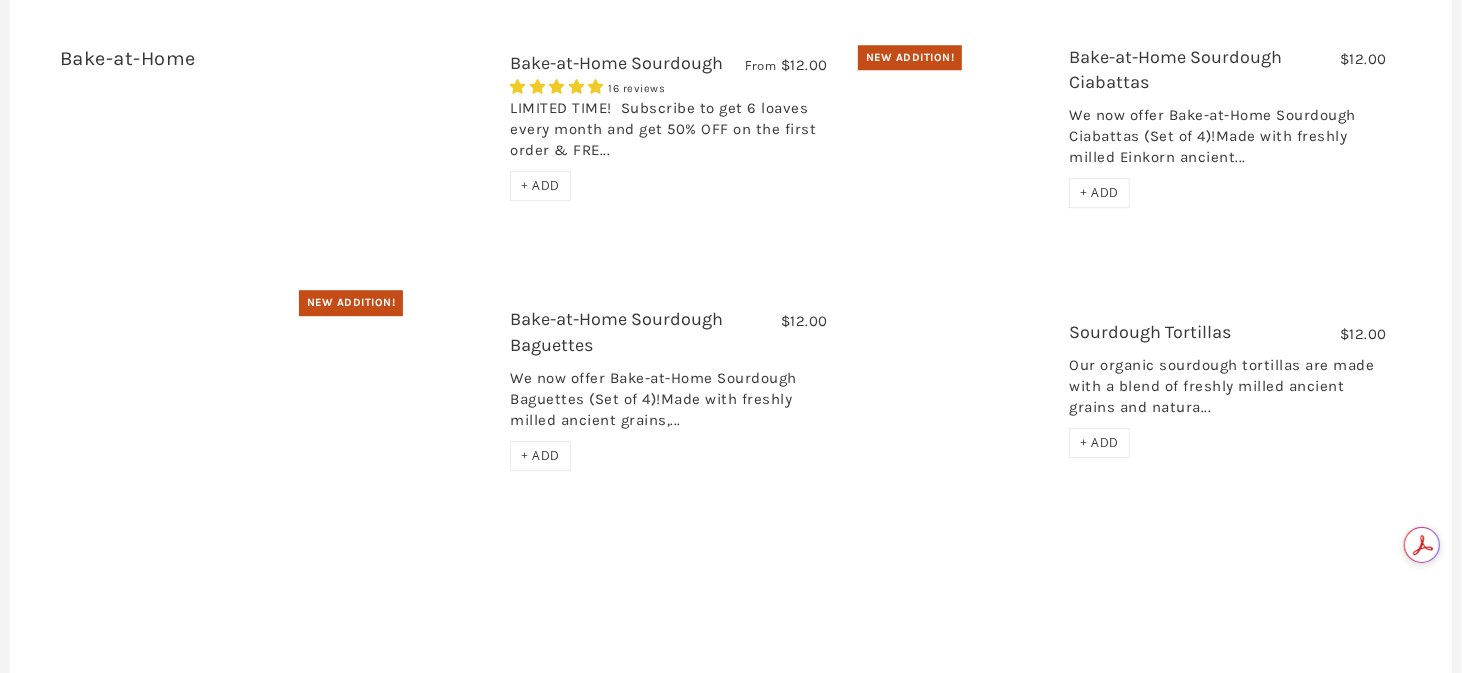 click on "+ ADD" at bounding box center [1099, 442] 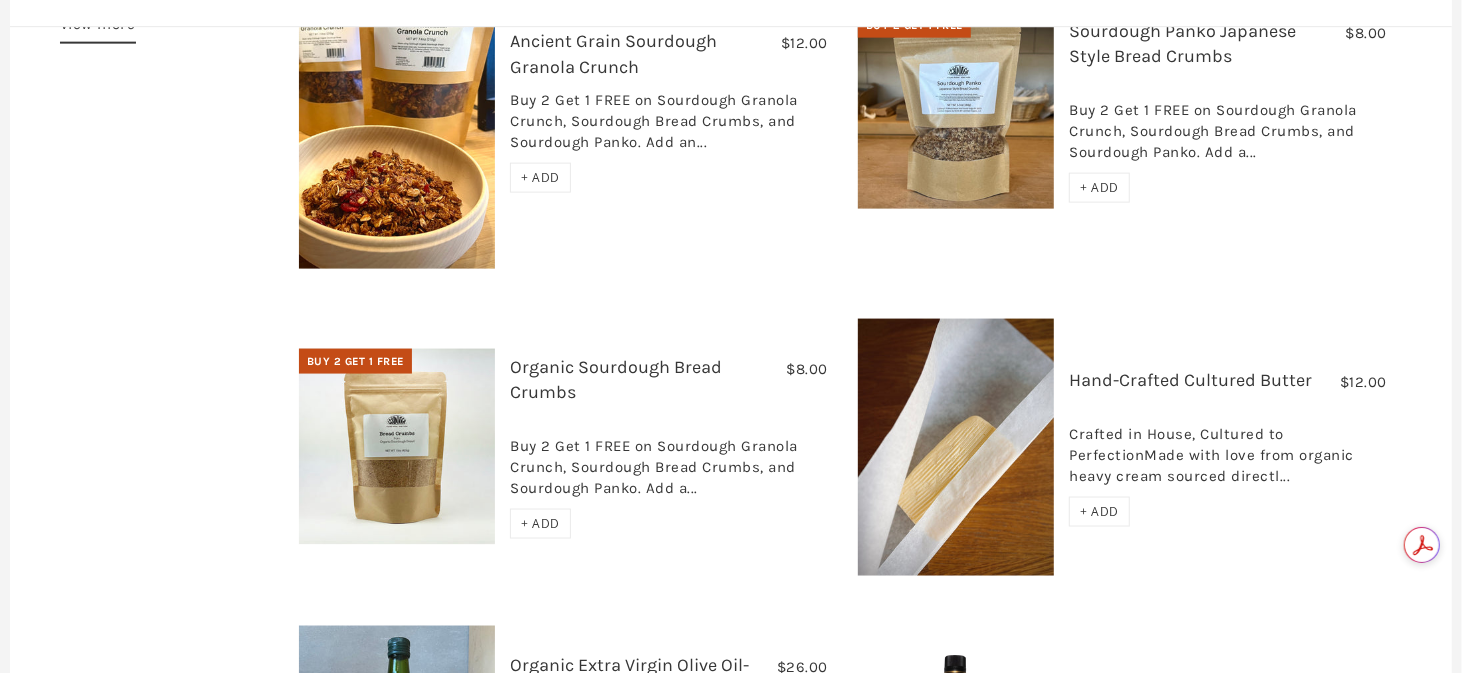 scroll, scrollTop: 1600, scrollLeft: 0, axis: vertical 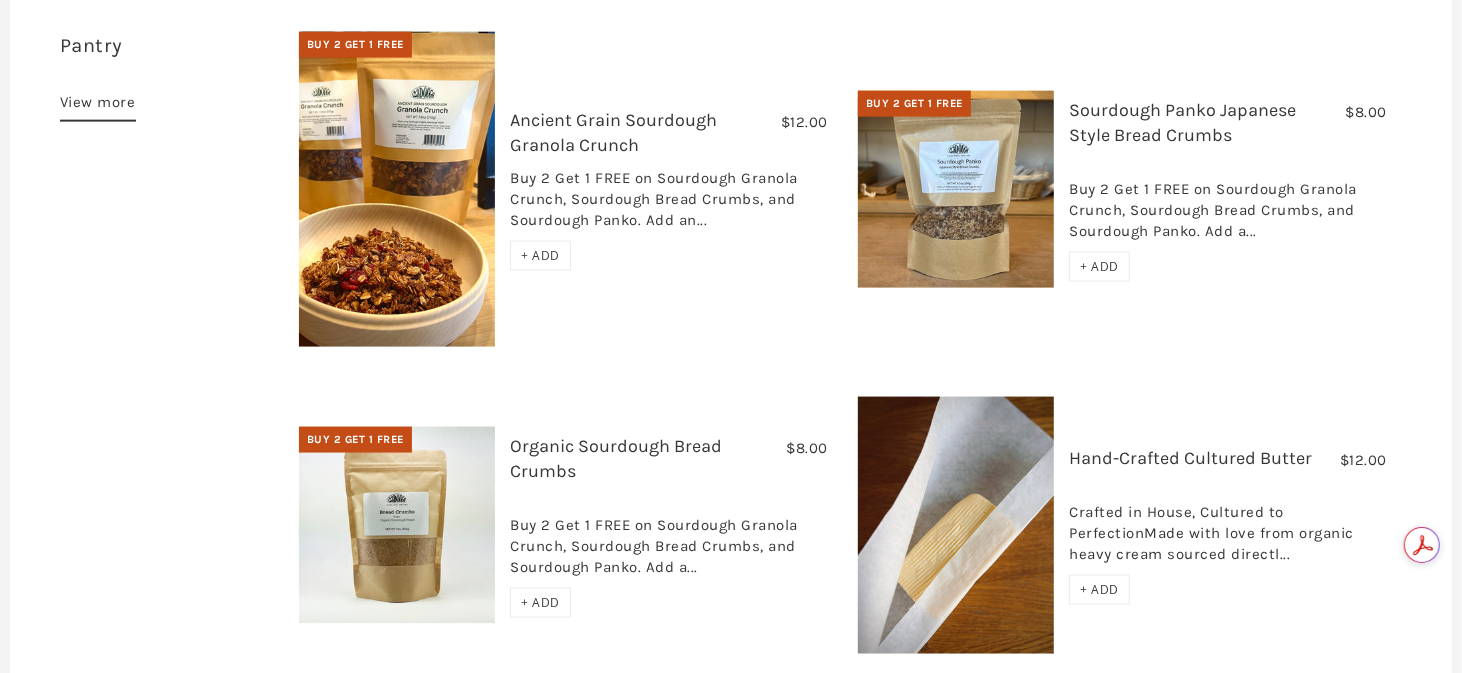 click on "+ ADD" at bounding box center [540, 602] 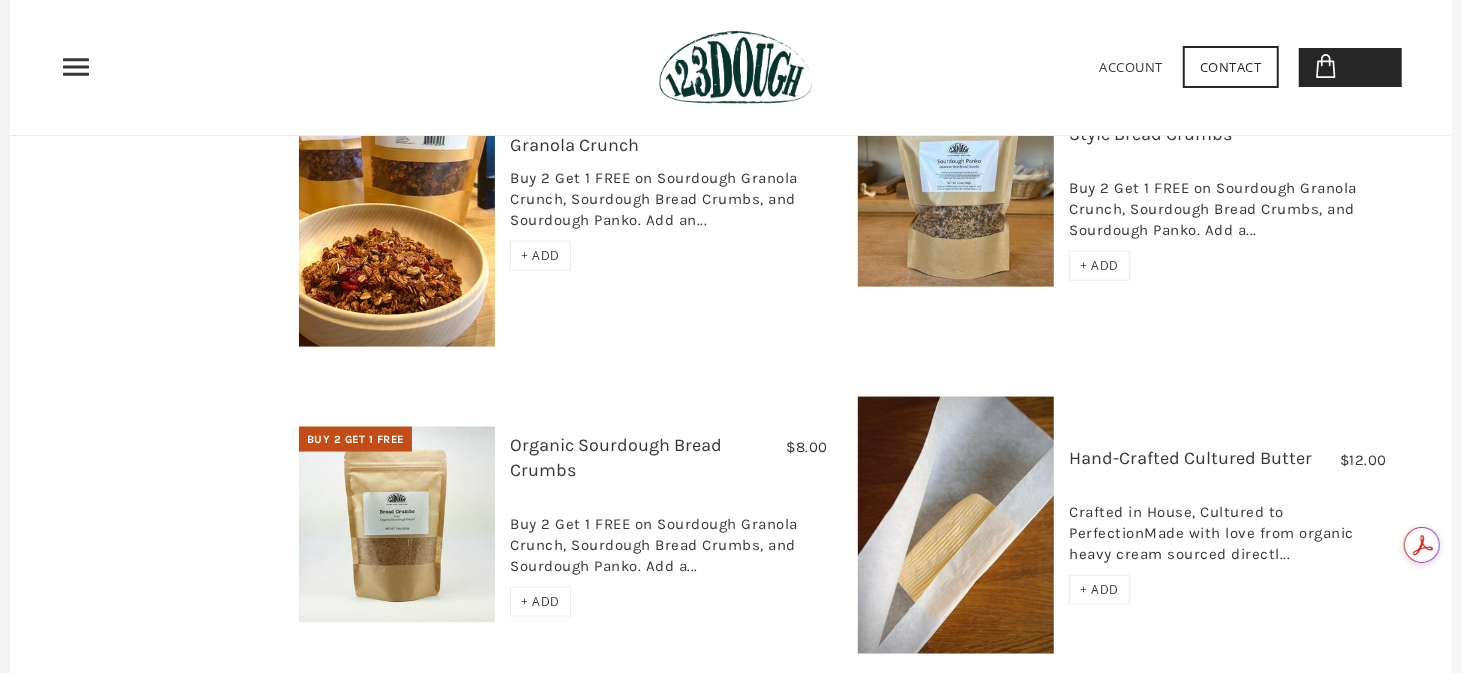 click on "+ ADD" at bounding box center (540, 601) 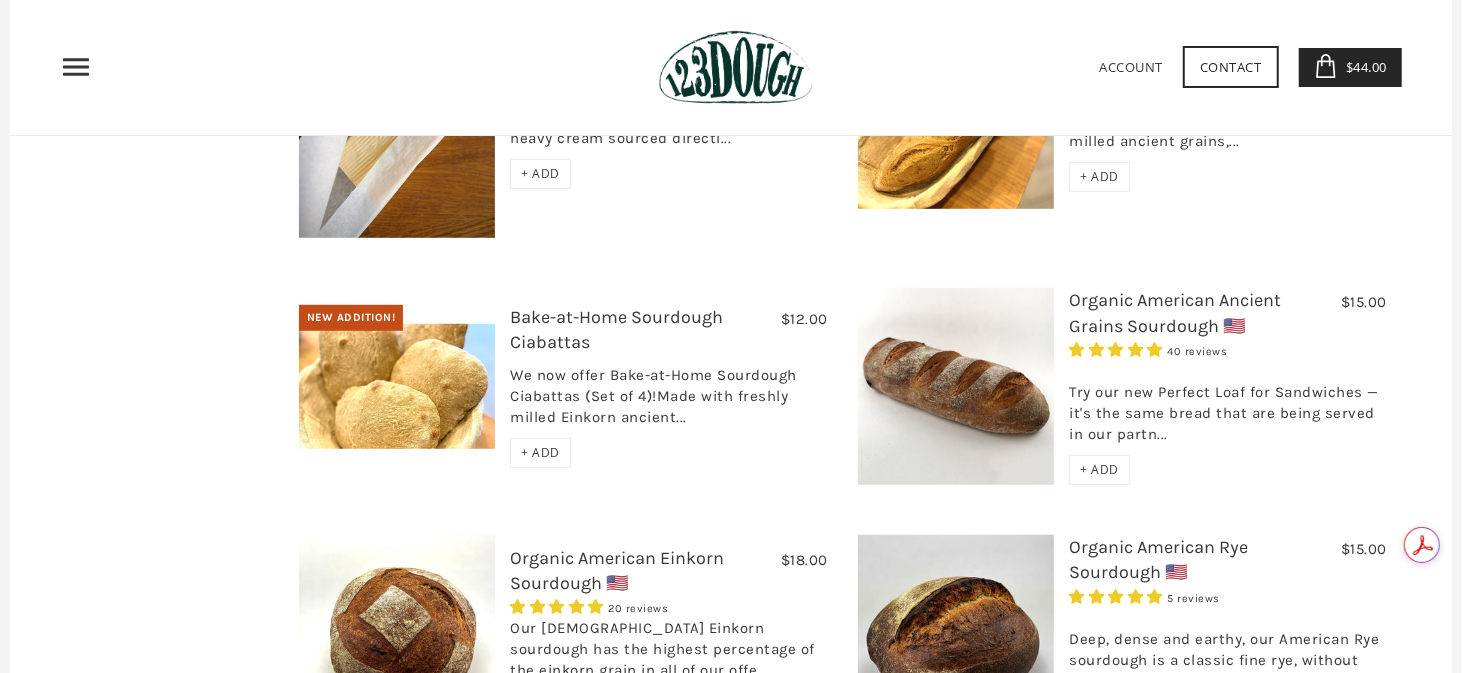 scroll, scrollTop: 500, scrollLeft: 0, axis: vertical 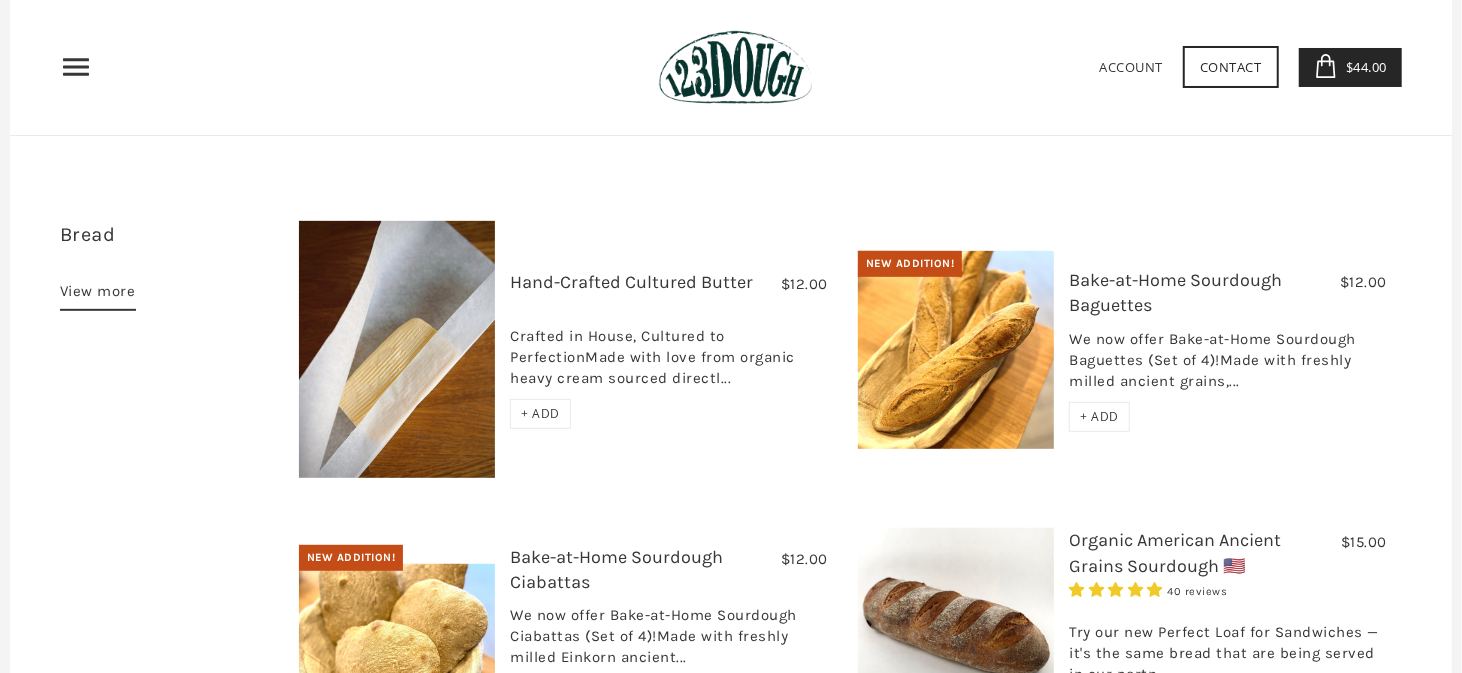 click on "$44.00" at bounding box center (1364, 67) 